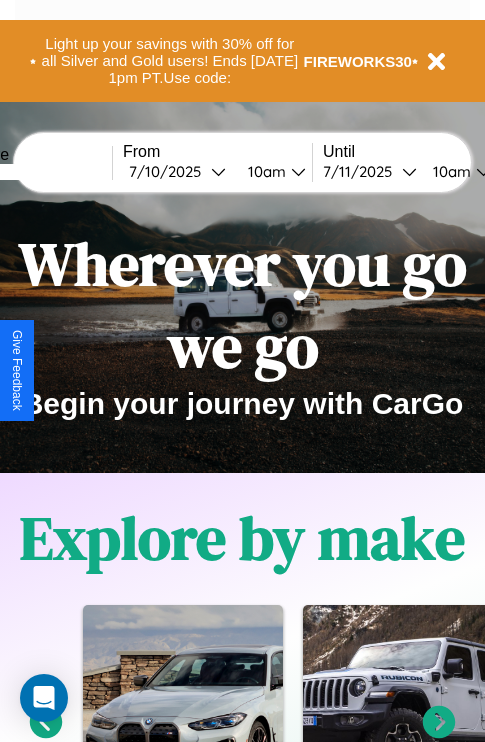 scroll, scrollTop: 817, scrollLeft: 0, axis: vertical 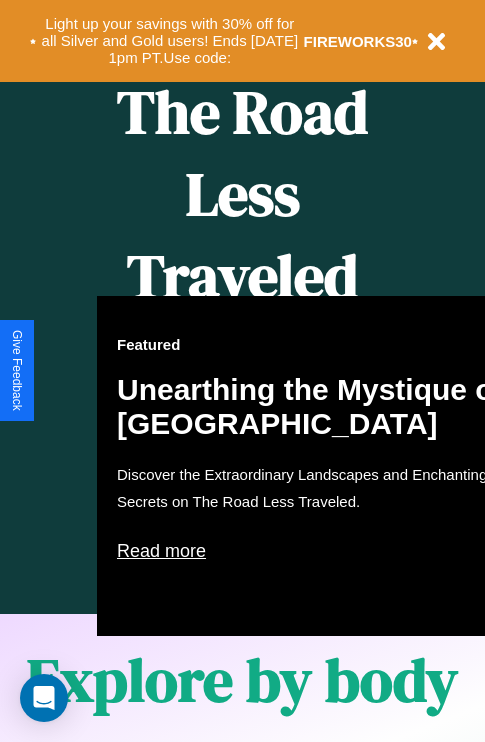 click on "Featured Unearthing the Mystique of Iceland Discover the Extraordinary Landscapes and Enchanting Secrets on The Road Less Traveled. Read more" at bounding box center [317, 466] 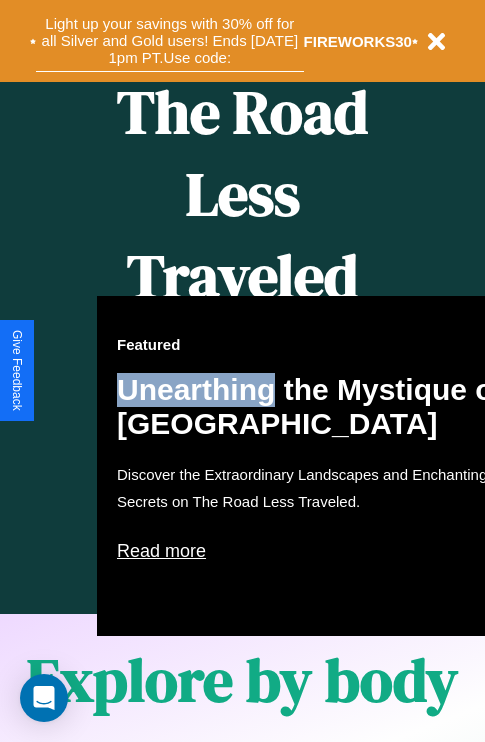 click on "Light up your savings with 30% off for all Silver and Gold users! Ends 8/1 at 1pm PT.  Use code:" at bounding box center (170, 41) 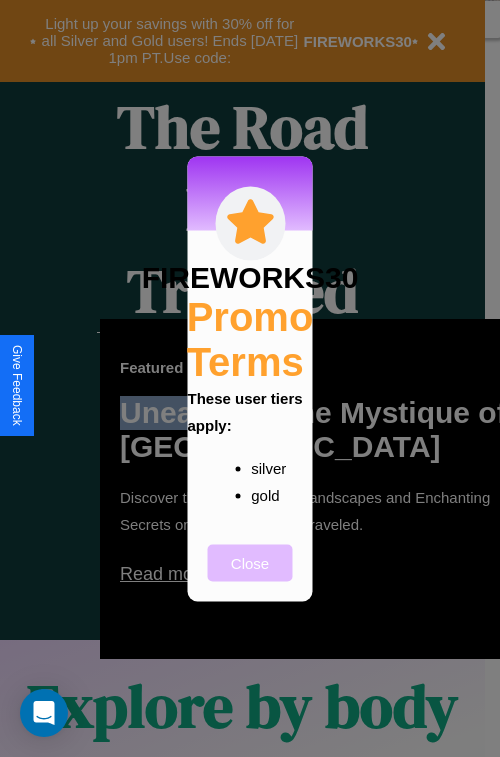click on "Close" at bounding box center [250, 562] 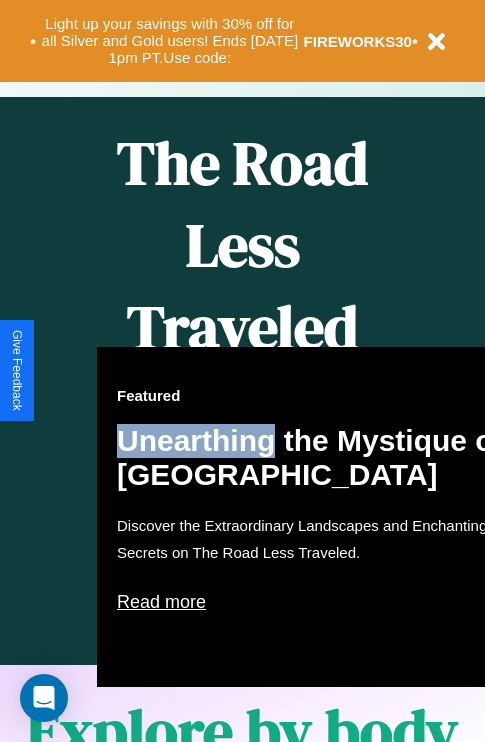scroll, scrollTop: 308, scrollLeft: 0, axis: vertical 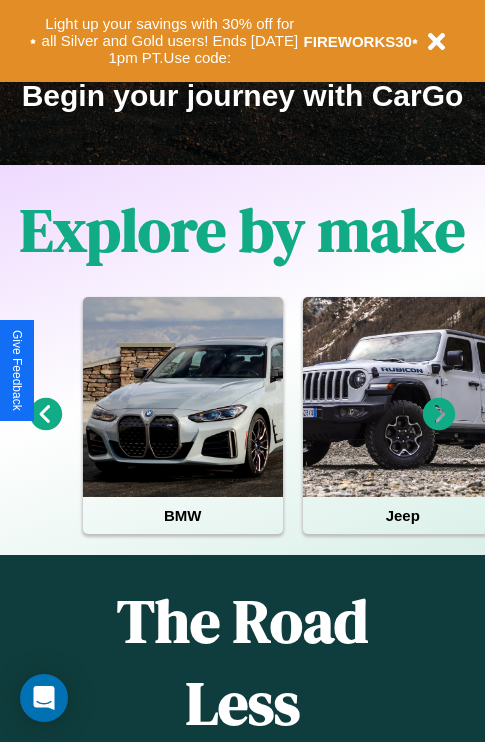 click 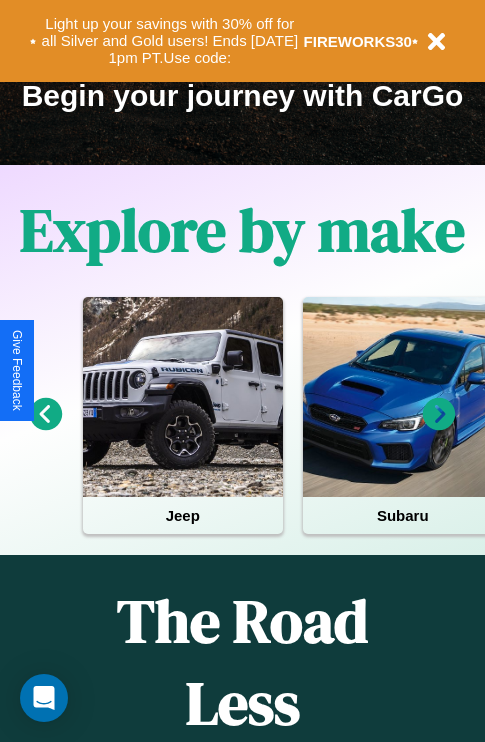click 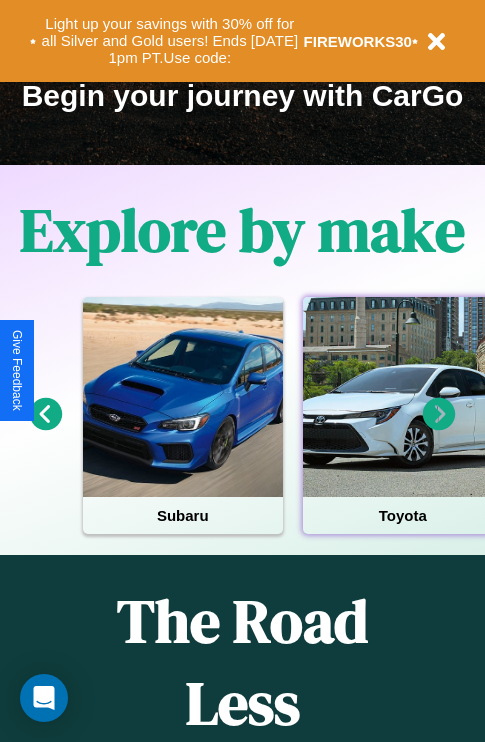 click at bounding box center [403, 397] 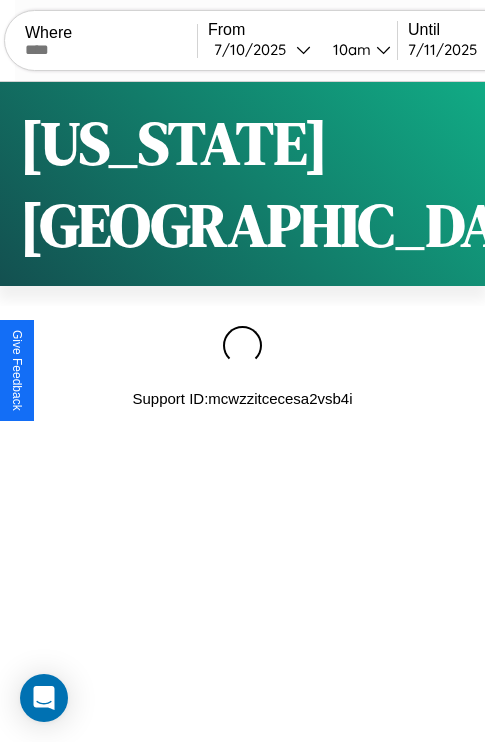 scroll, scrollTop: 0, scrollLeft: 0, axis: both 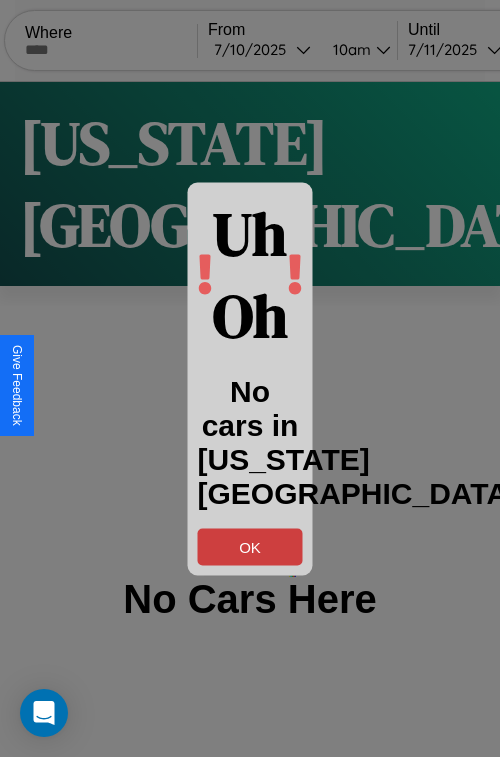 click on "OK" at bounding box center [250, 546] 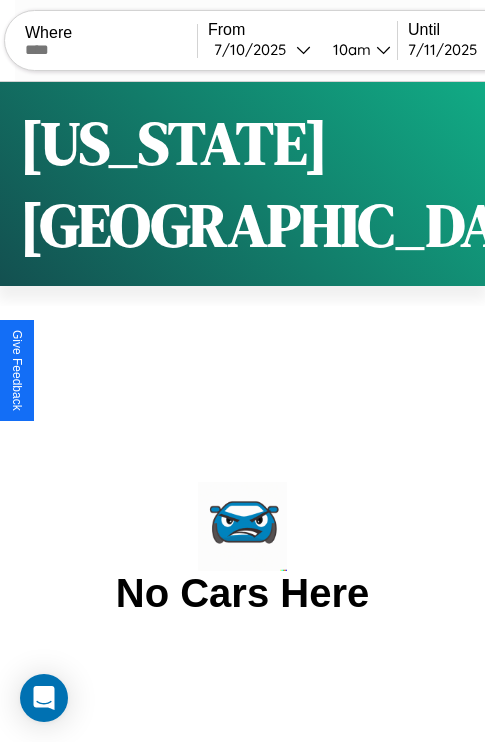 click at bounding box center (111, 50) 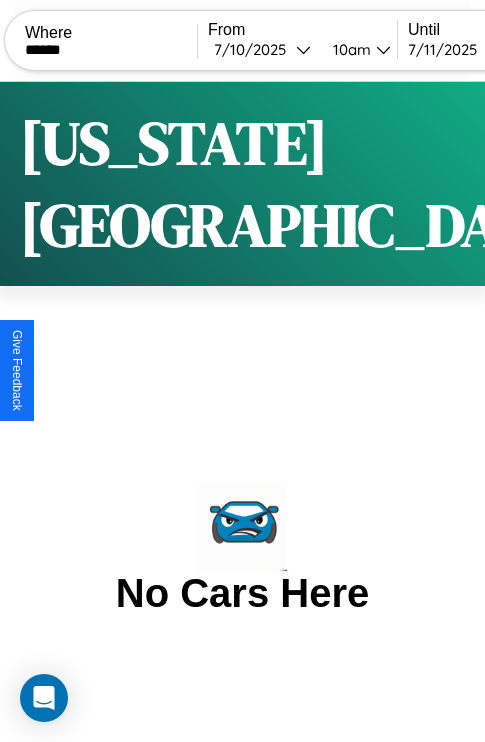 type on "******" 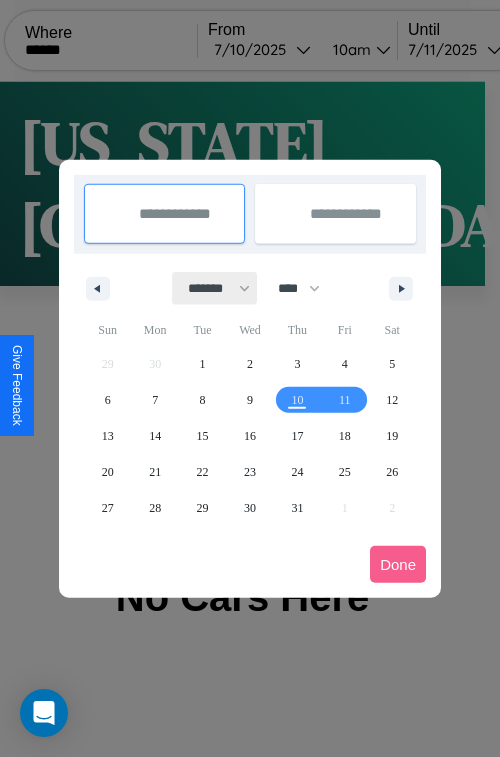 click on "******* ******** ***** ***** *** **** **** ****** ********* ******* ******** ********" at bounding box center (215, 288) 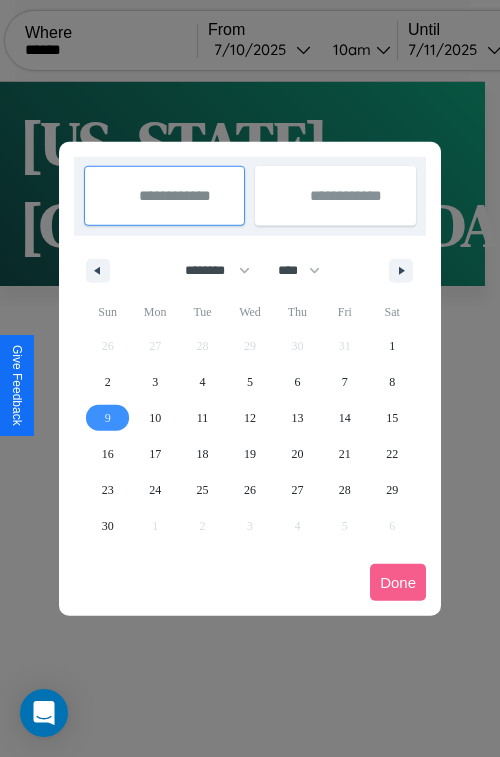 click on "9" at bounding box center [108, 418] 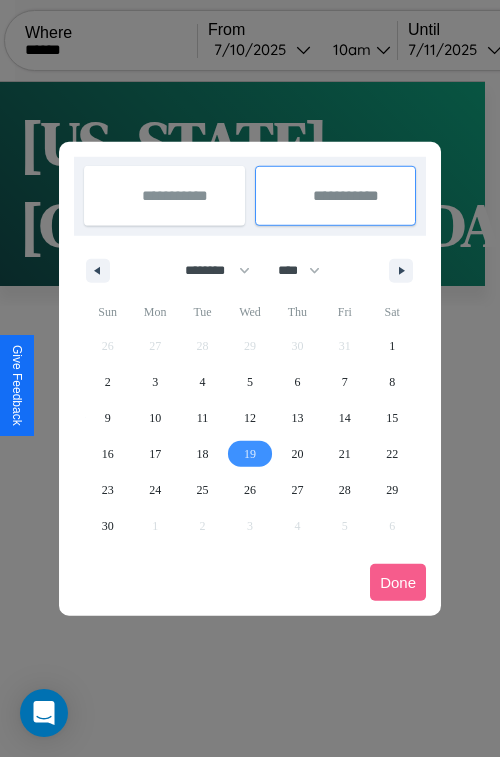 click on "19" at bounding box center [250, 454] 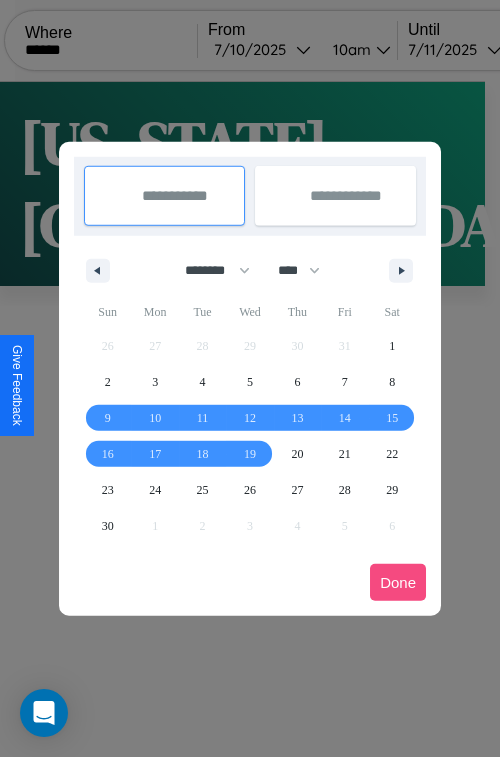 click on "Done" at bounding box center [398, 582] 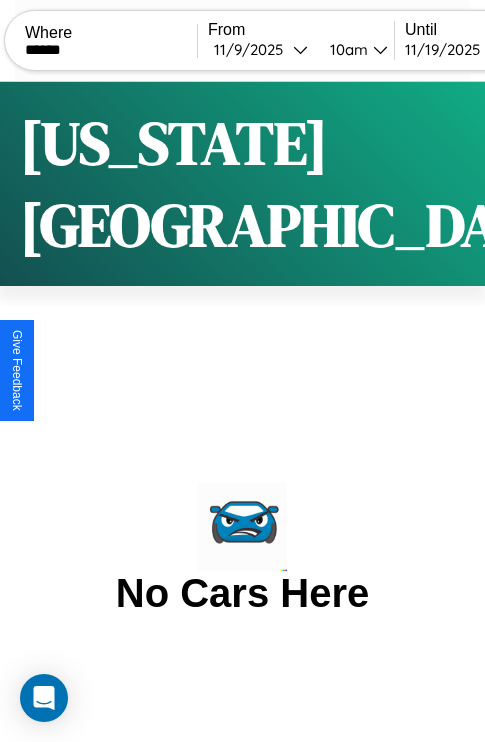 click on "10am" at bounding box center (346, 49) 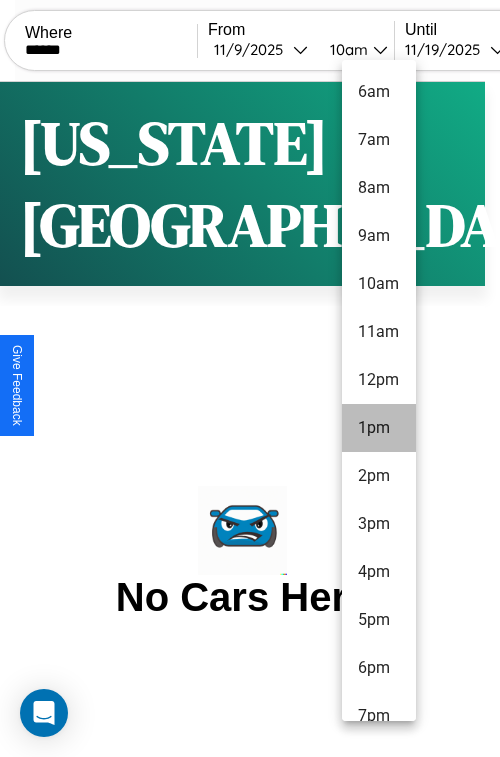 click on "7pm" at bounding box center [379, 716] 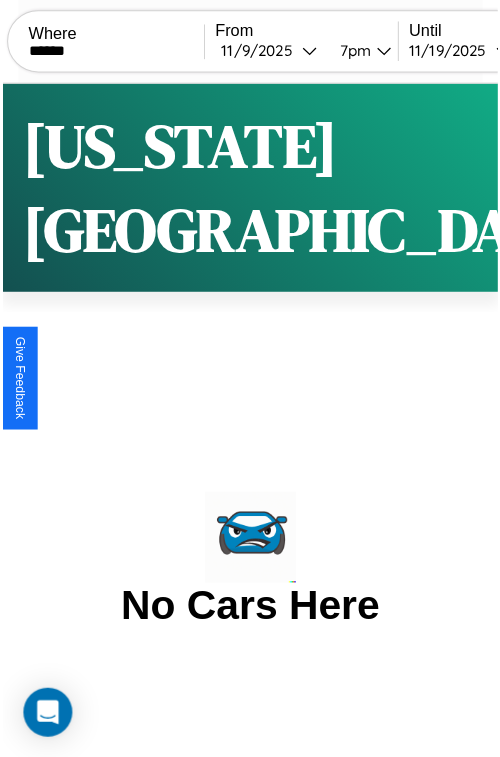 scroll, scrollTop: 0, scrollLeft: 111, axis: horizontal 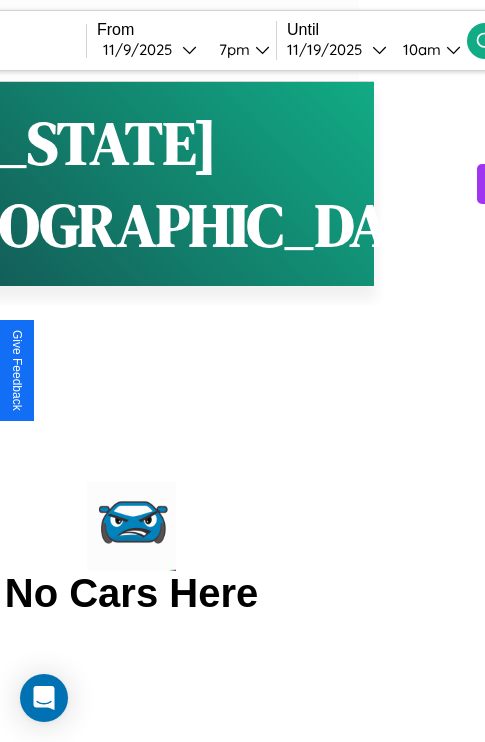 click on "10am" at bounding box center [419, 49] 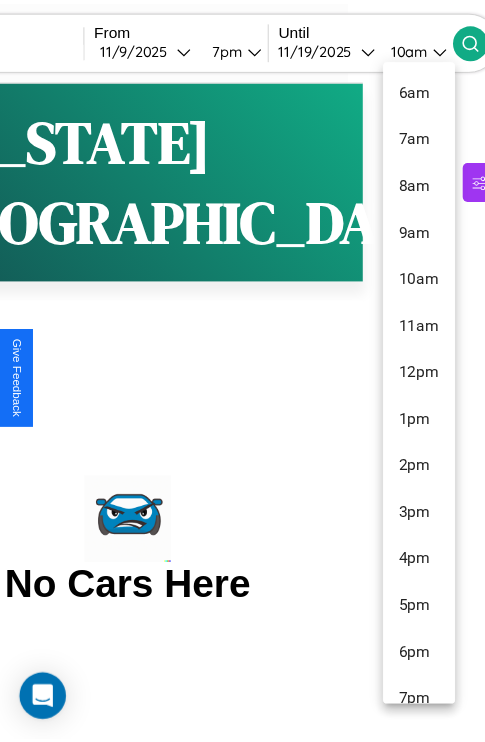scroll, scrollTop: 211, scrollLeft: 0, axis: vertical 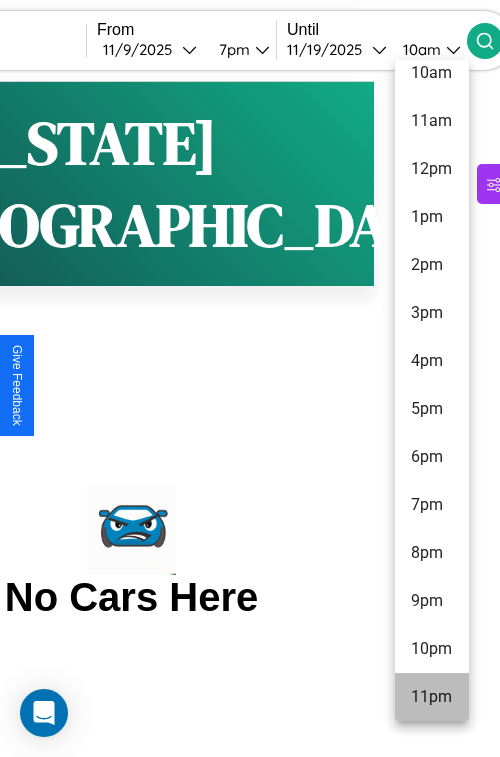 click on "11pm" at bounding box center [432, 697] 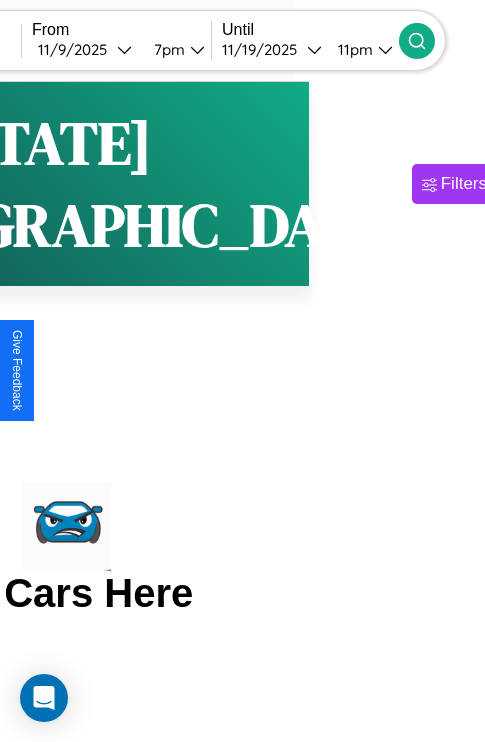 click 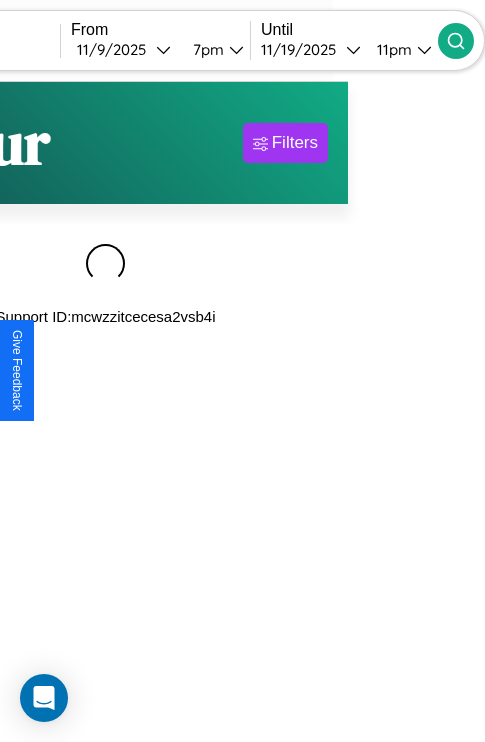 scroll, scrollTop: 0, scrollLeft: 172, axis: horizontal 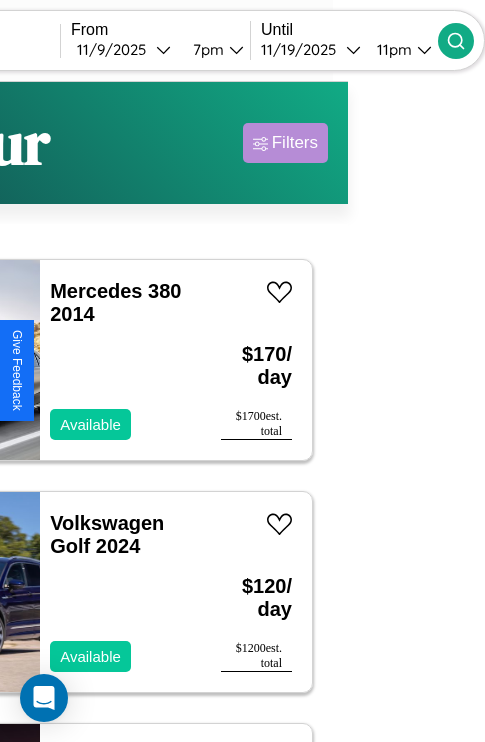 click on "Filters" at bounding box center (295, 143) 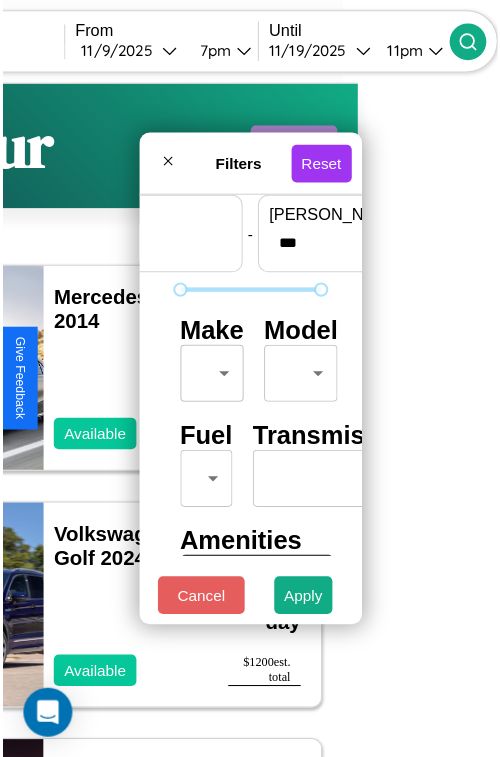 scroll, scrollTop: 59, scrollLeft: 0, axis: vertical 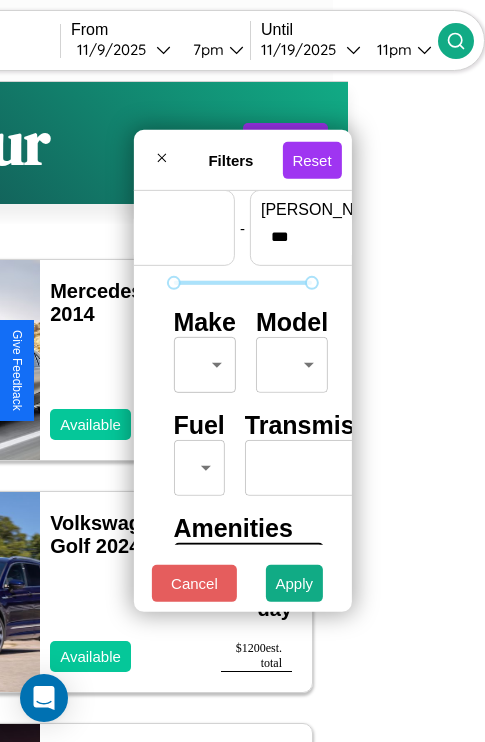 click on "CarGo Where ****** From 11 / 9 / 2025 7pm Until 11 / 19 / 2025 11pm Become a Host Login Sign Up Jaipur Filters 136  cars in this area These cars can be picked up in this city. Mercedes   380   2014 Available $ 170  / day $ 1700  est. total Volkswagen   Golf   2024 Available $ 120  / day $ 1200  est. total Maserati   Merak   2022 Available $ 70  / day $ 700  est. total Maserati   Coupe   2020 Available $ 120  / day $ 1200  est. total Audi   A6   2018 Available $ 110  / day $ 1100  est. total BMW   K 1600 B   2022 Available $ 30  / day $ 300  est. total Nissan   Van   2019 Available $ 60  / day $ 600  est. total Lamborghini   147   2014 Available $ 70  / day $ 700  est. total Audi   S8   2018 Available $ 200  / day $ 2000  est. total Volvo   XC60   2021 Available $ 180  / day $ 1800  est. total Hummer   H1   2022 Available $ 200  / day $ 2000  est. total Nissan   Cube   2020 Unavailable $ 110  / day $ 1100  est. total Fiat   500L   2019 Available $ 190  / day $ 1900  est. total Lexus   CT   2020 Available $ 150" at bounding box center [105, 412] 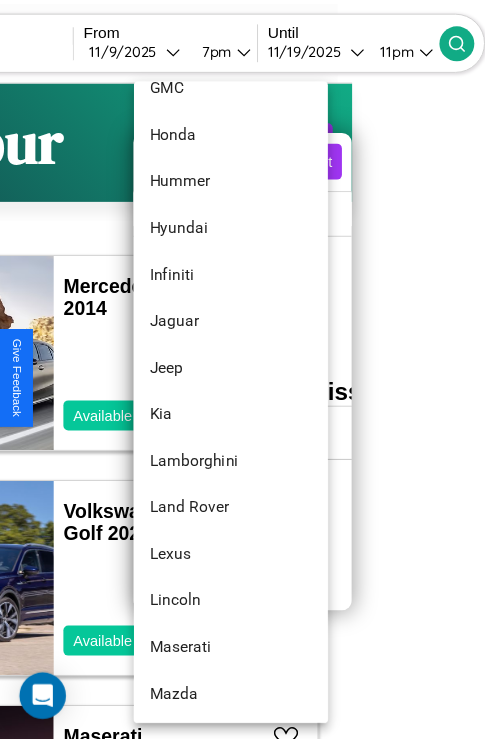 scroll, scrollTop: 758, scrollLeft: 0, axis: vertical 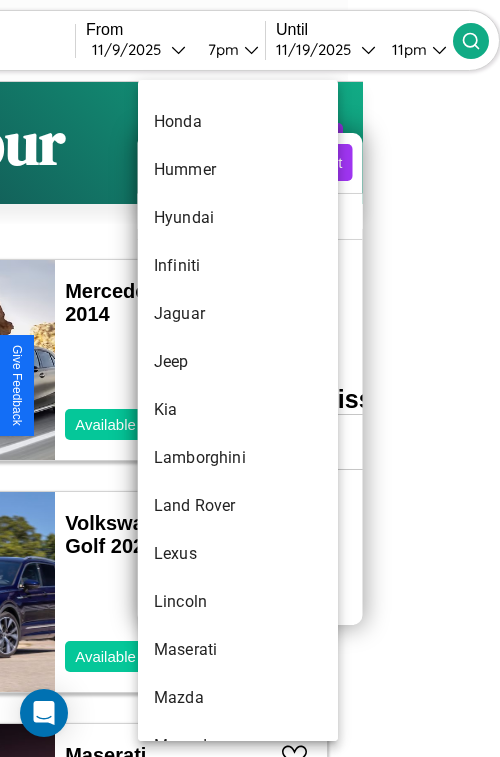 click on "Kia" at bounding box center [238, 410] 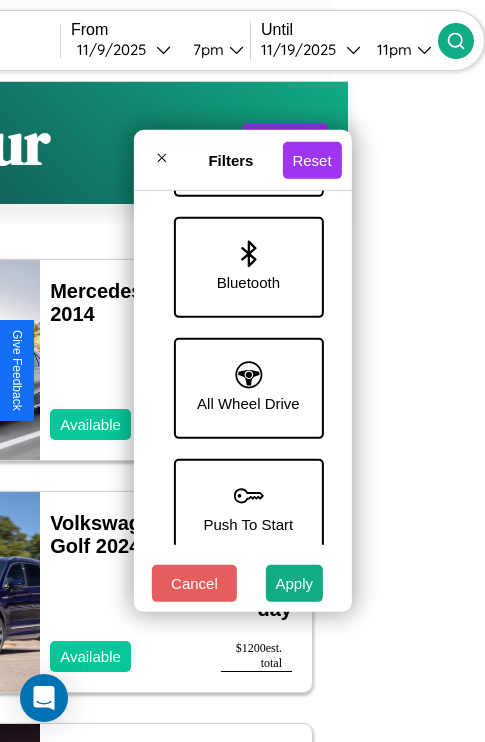 scroll, scrollTop: 1374, scrollLeft: 0, axis: vertical 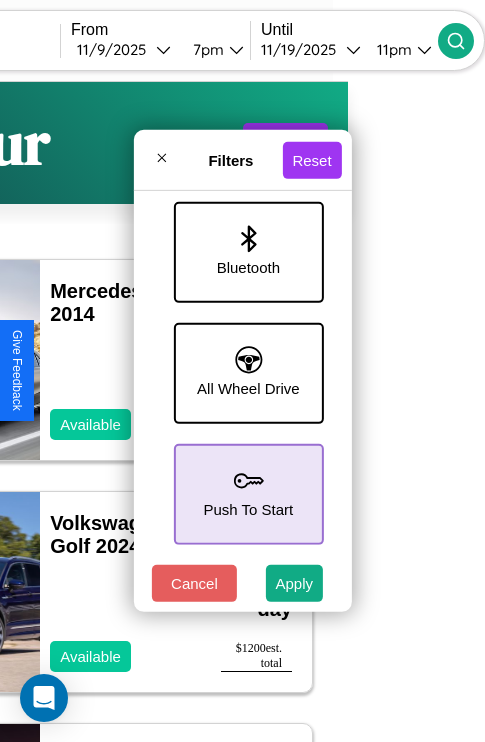 click 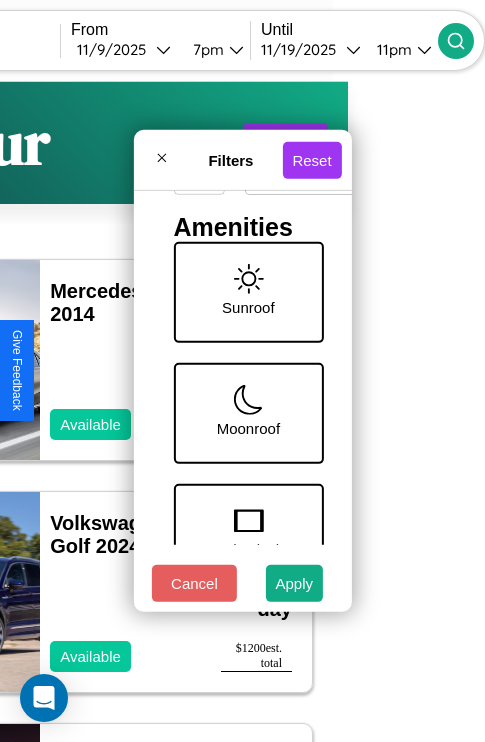 scroll, scrollTop: 288, scrollLeft: 0, axis: vertical 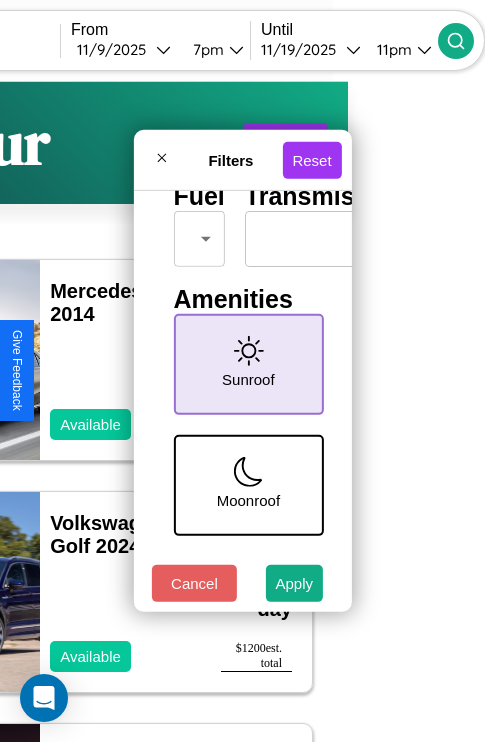 click 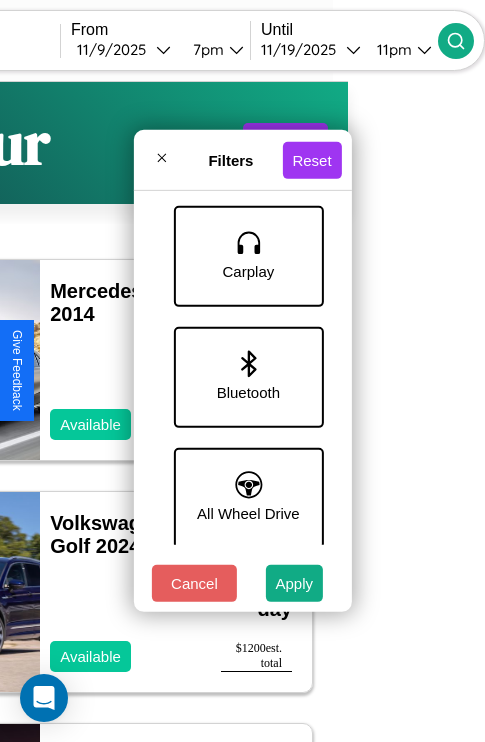 scroll, scrollTop: 1374, scrollLeft: 0, axis: vertical 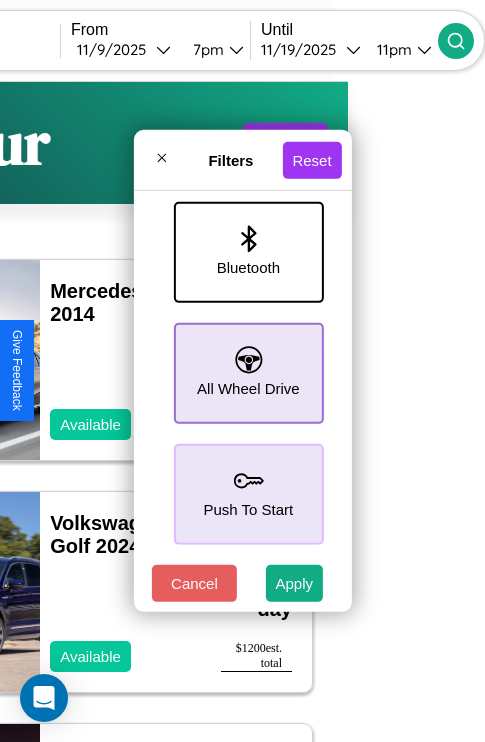 click 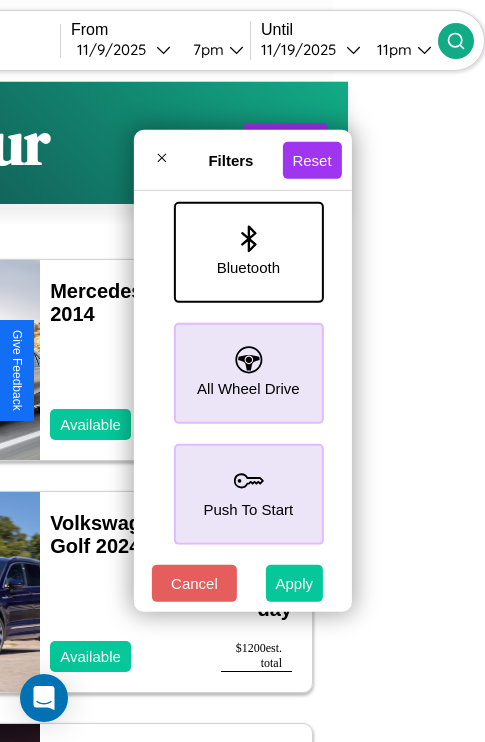 click on "Apply" at bounding box center [295, 583] 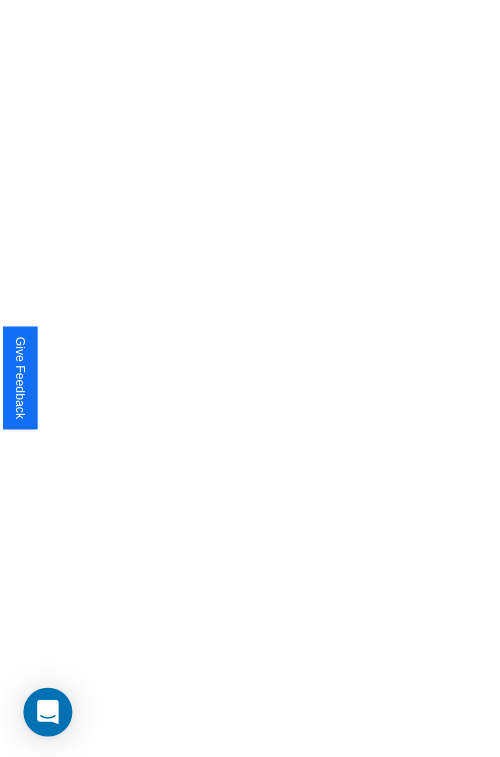scroll, scrollTop: 0, scrollLeft: 0, axis: both 